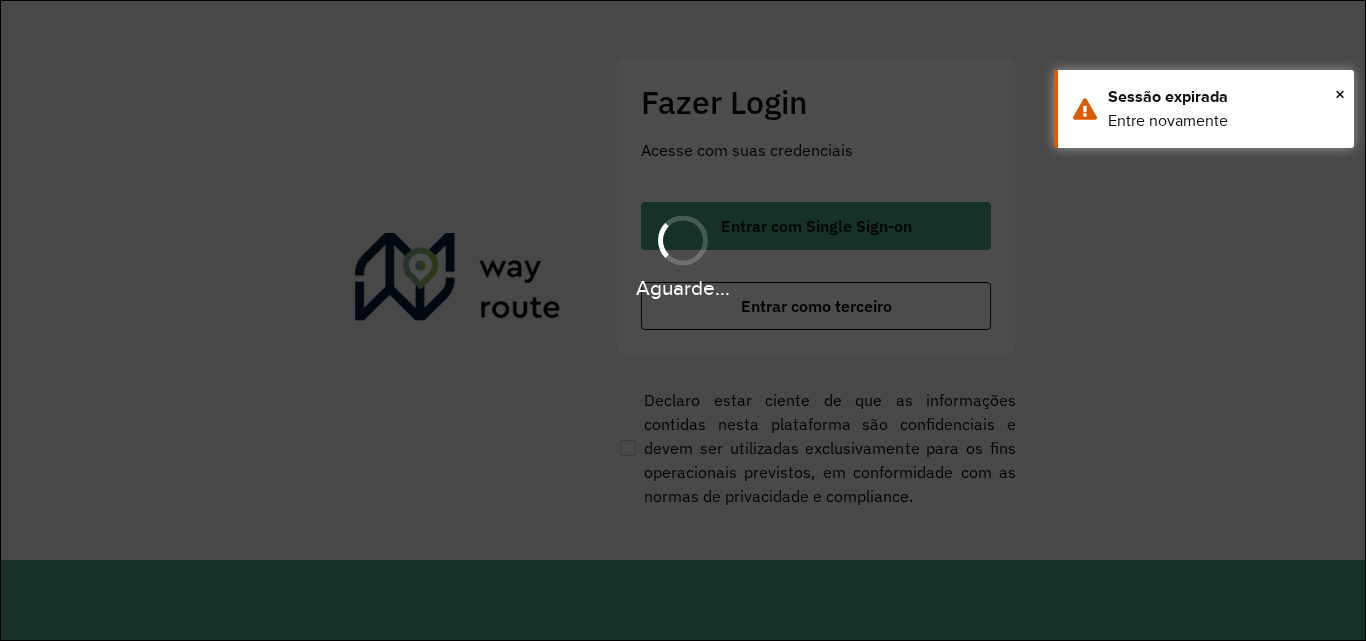 scroll, scrollTop: 0, scrollLeft: 0, axis: both 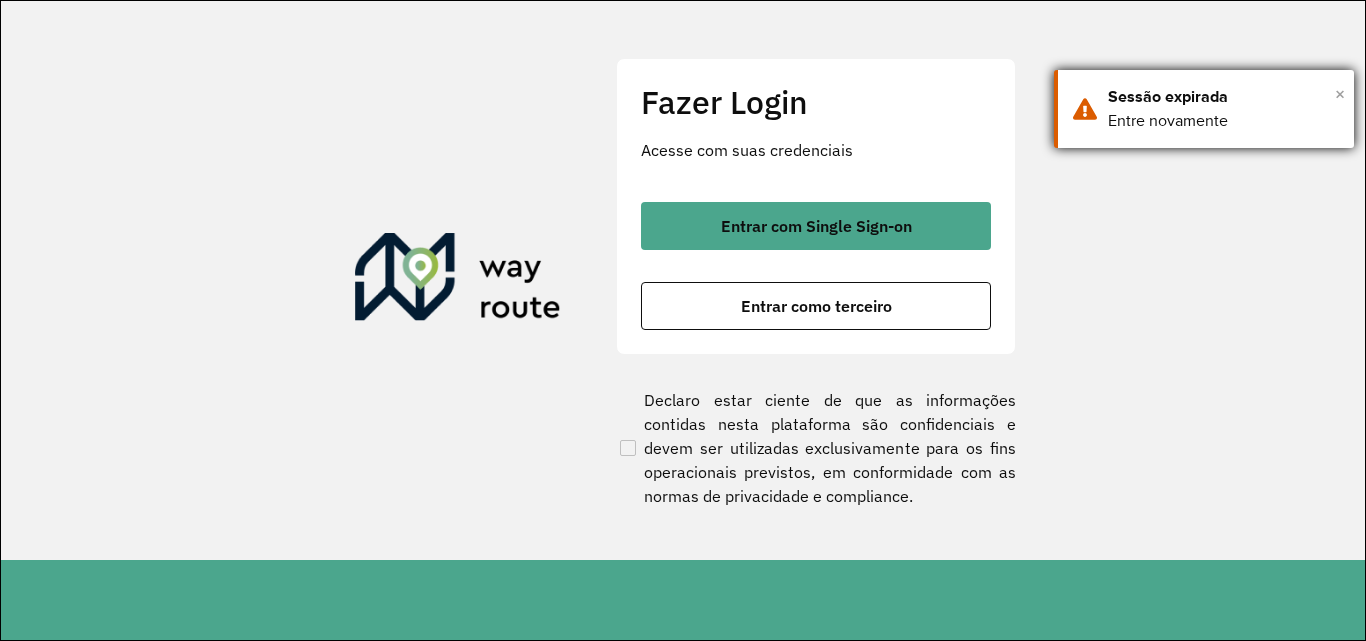 click on "×" at bounding box center [1340, 94] 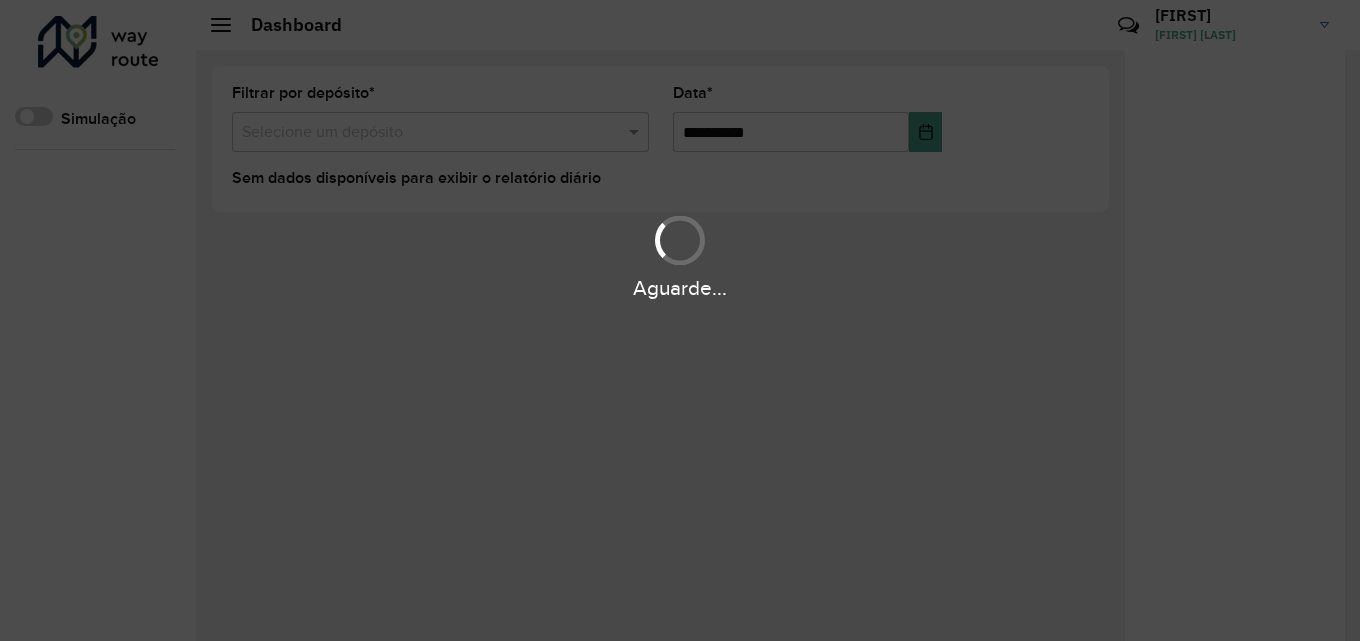 scroll, scrollTop: 0, scrollLeft: 0, axis: both 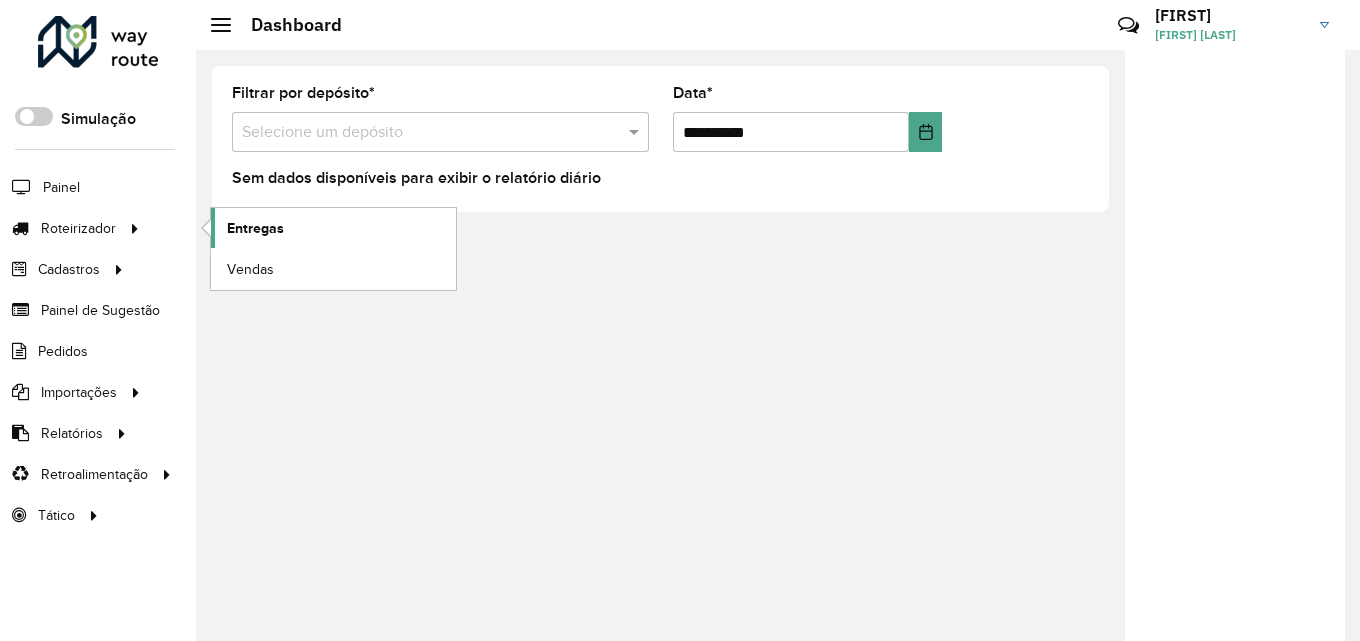 click on "Entregas" 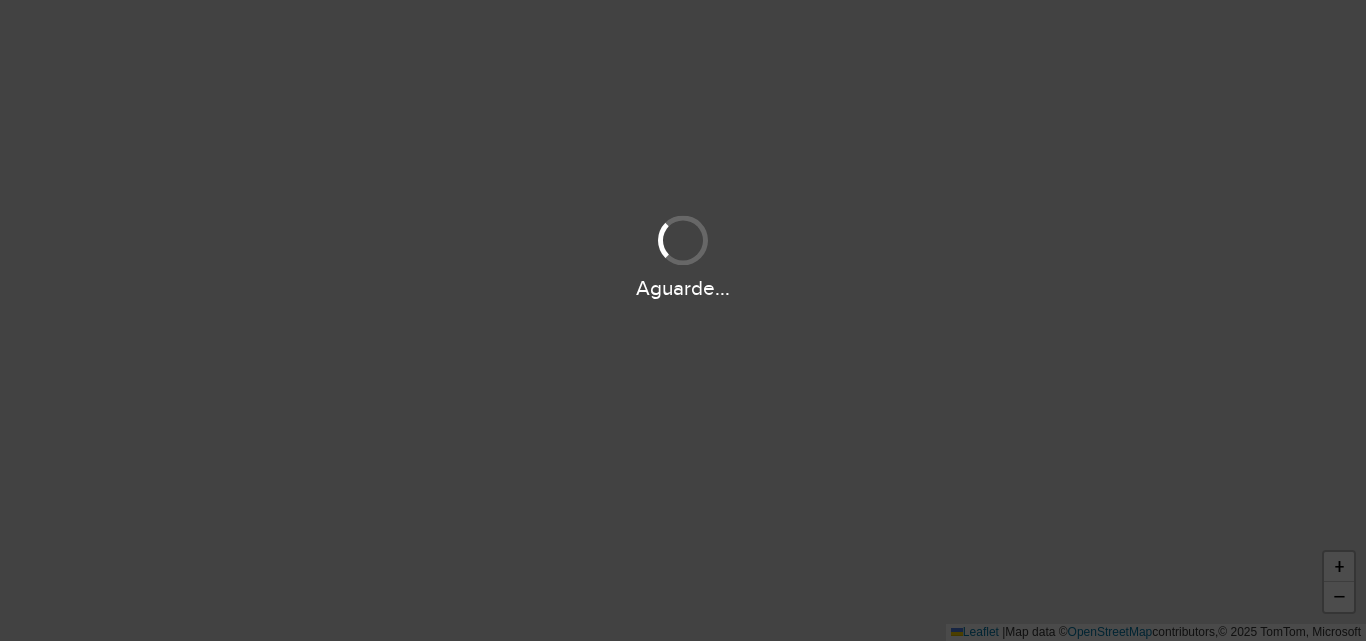 scroll, scrollTop: 0, scrollLeft: 0, axis: both 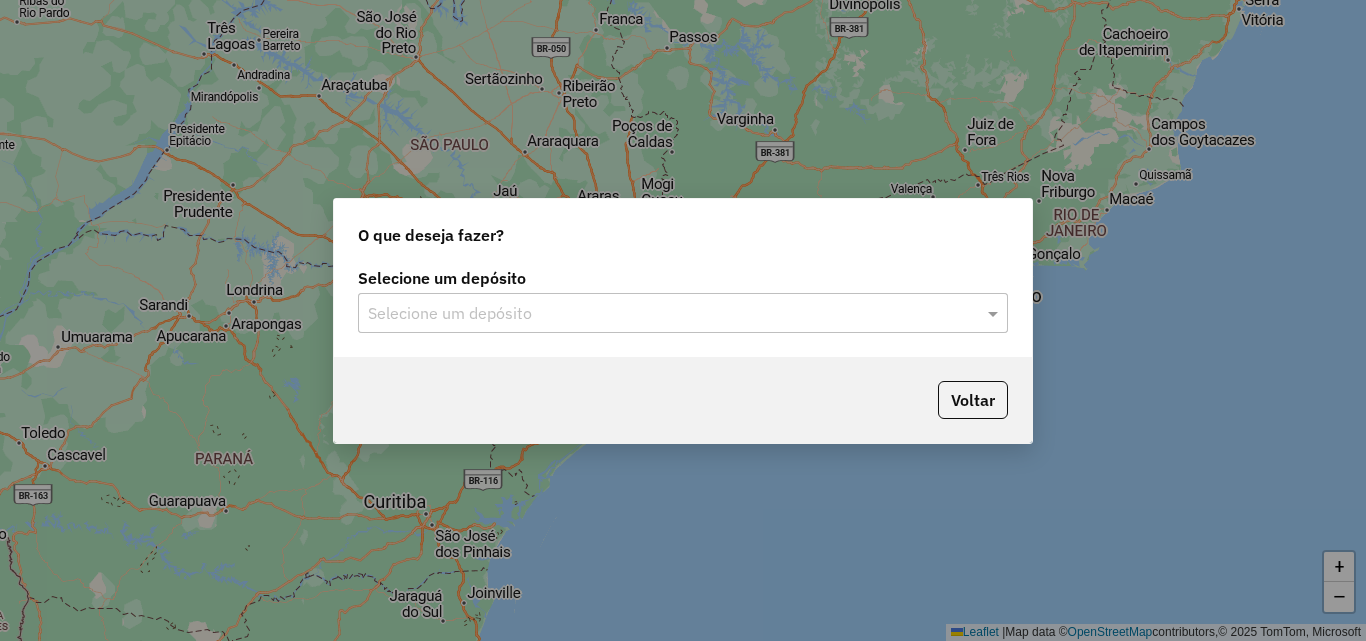 click 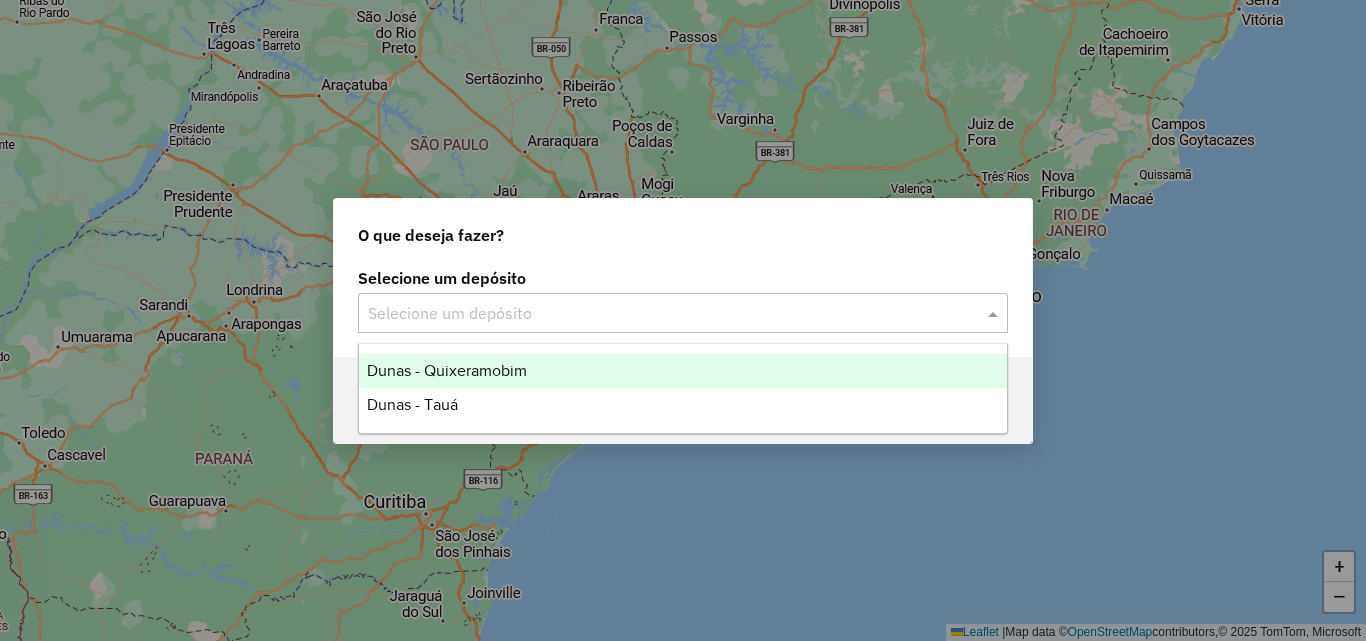 click on "Dunas - Quixeramobim" at bounding box center [447, 370] 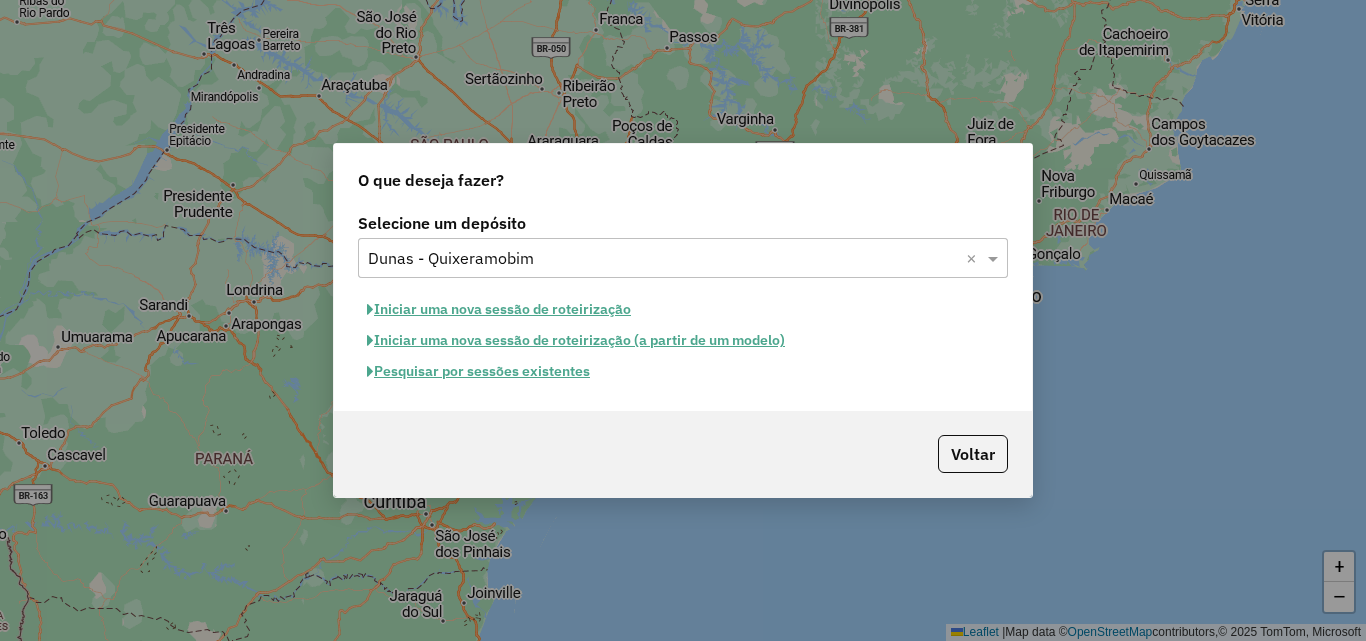 click on "Pesquisar por sessões existentes" 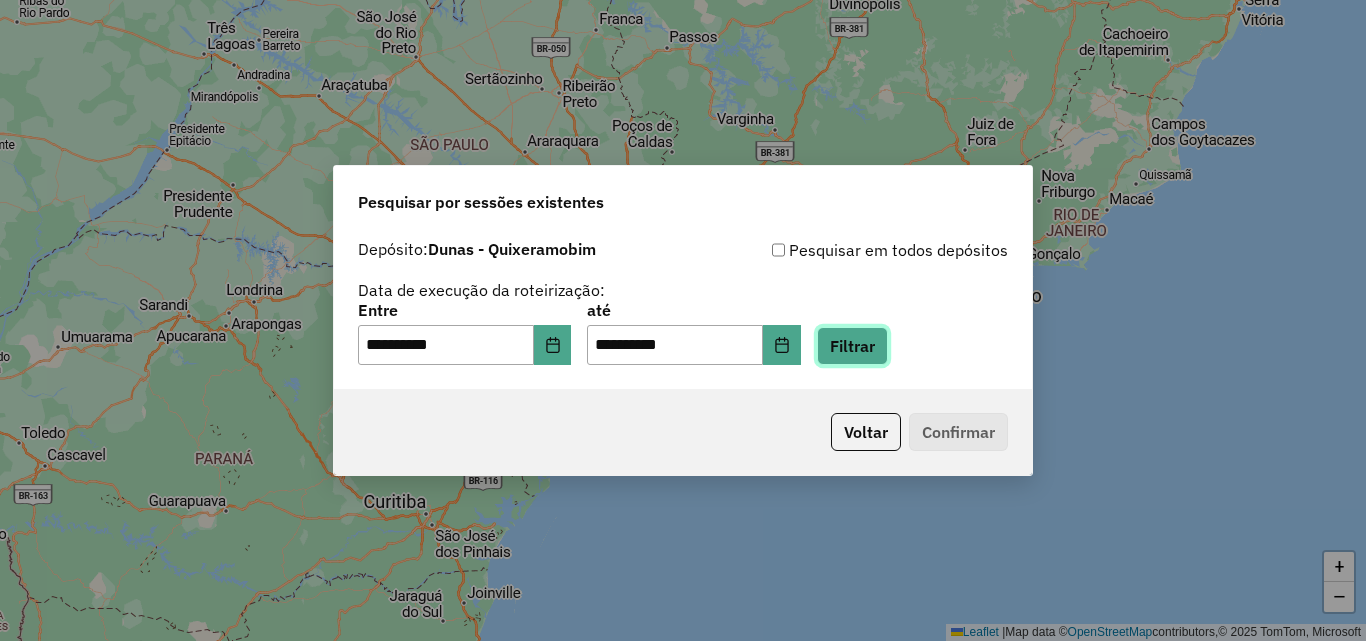 click on "Filtrar" 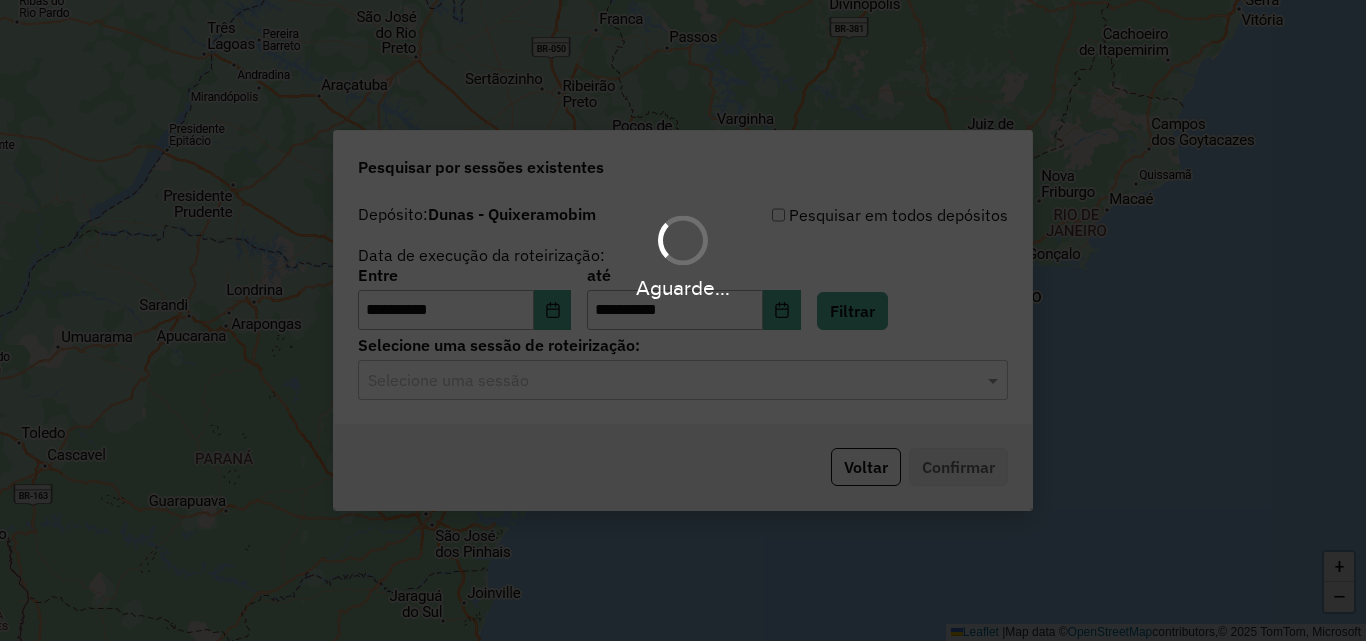 click 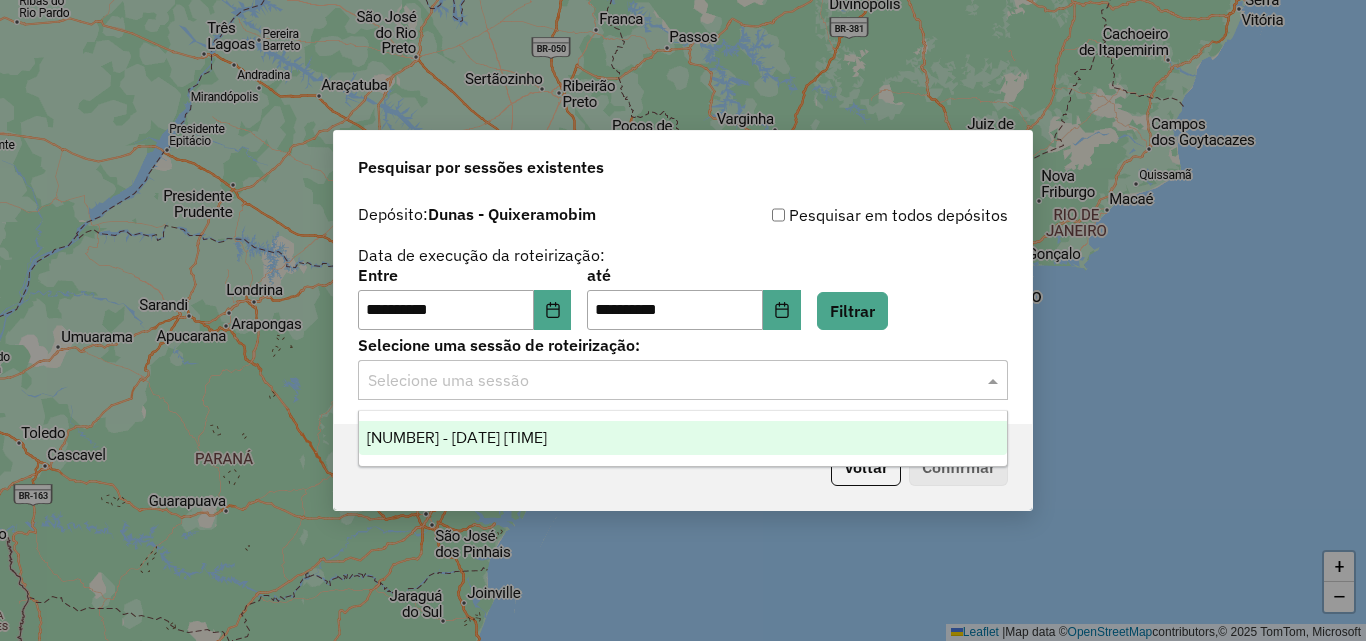click 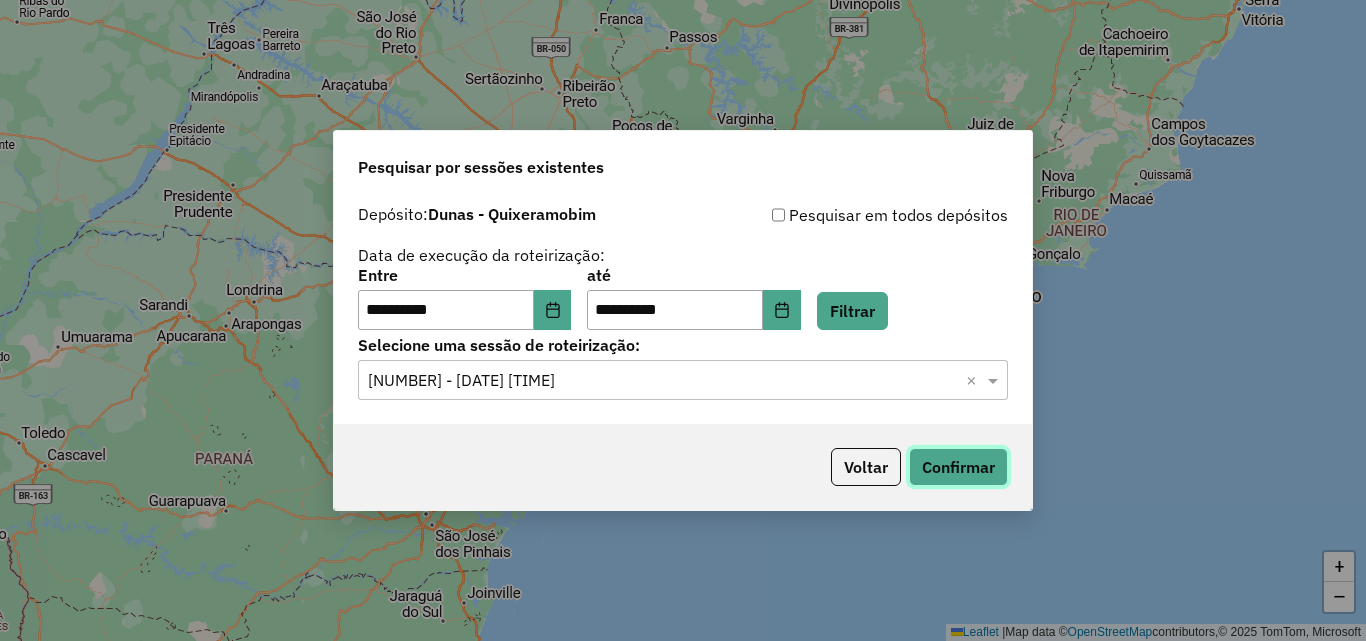 click on "Confirmar" 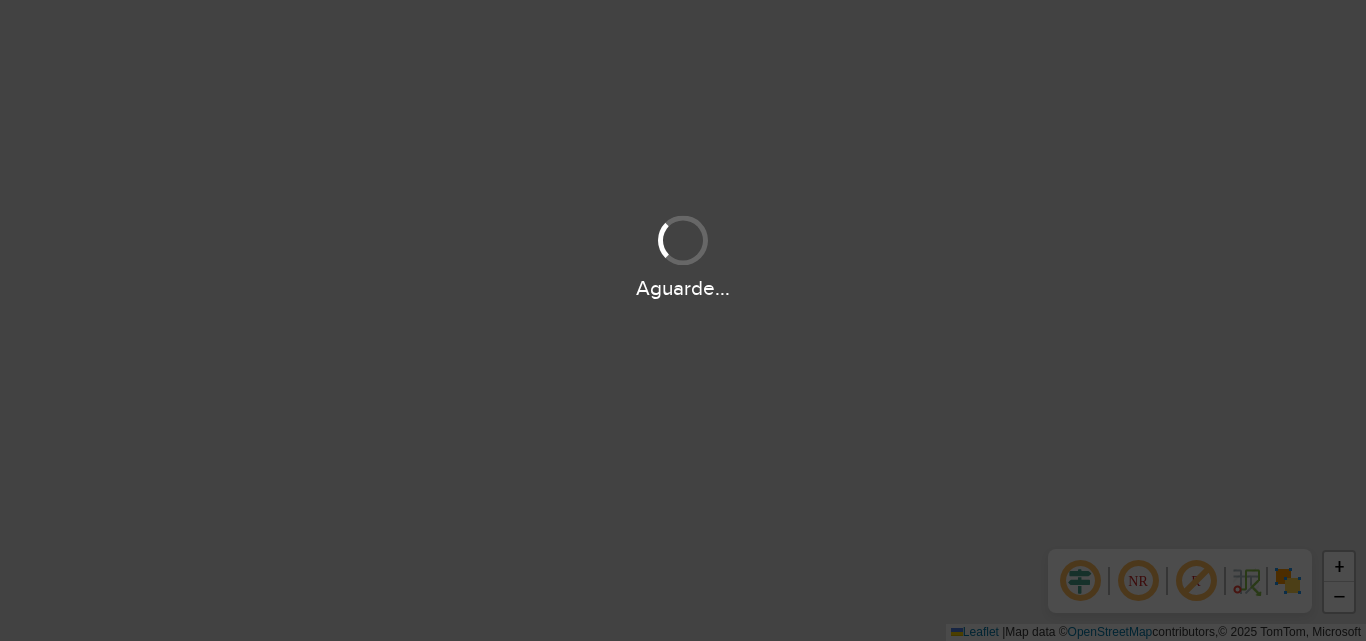 scroll, scrollTop: 0, scrollLeft: 0, axis: both 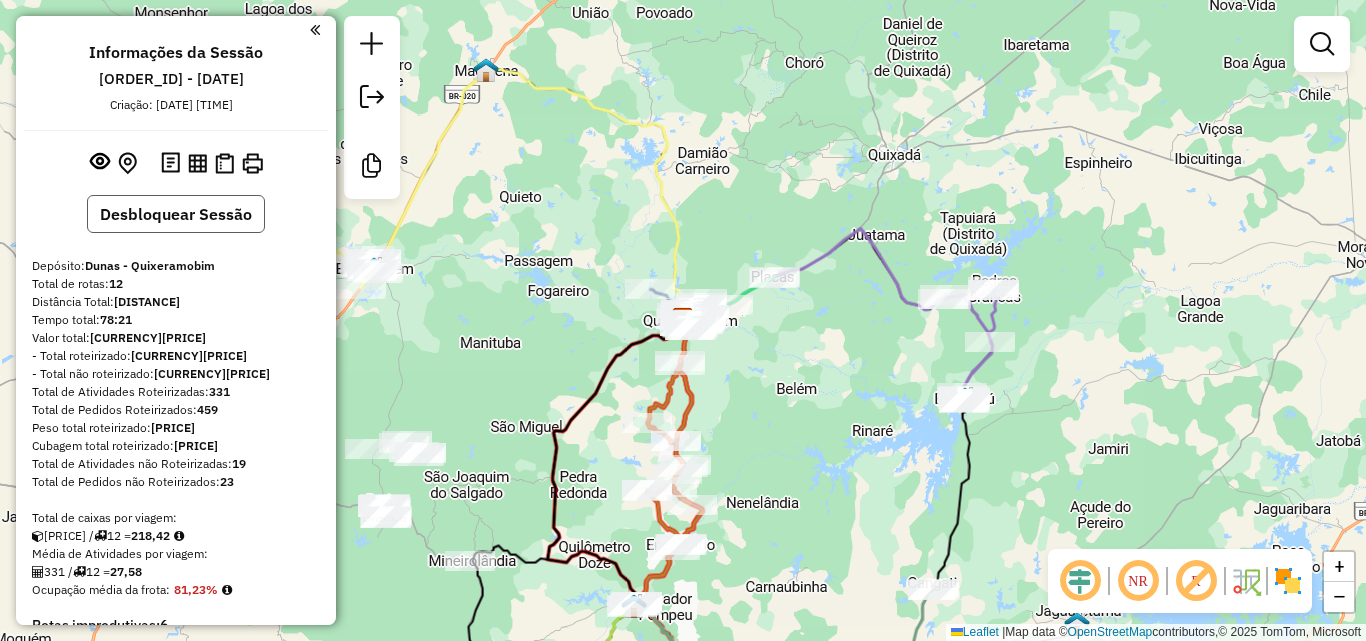 click on "Desbloquear Sessão" at bounding box center [176, 214] 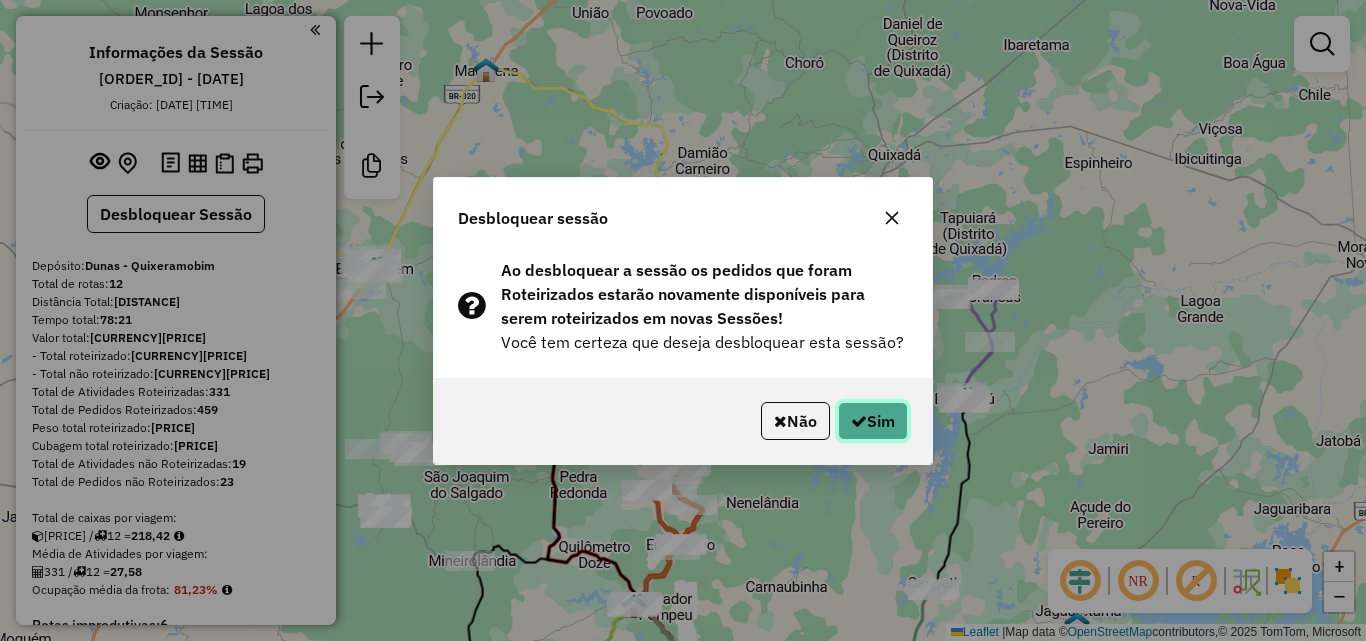 click on "Sim" 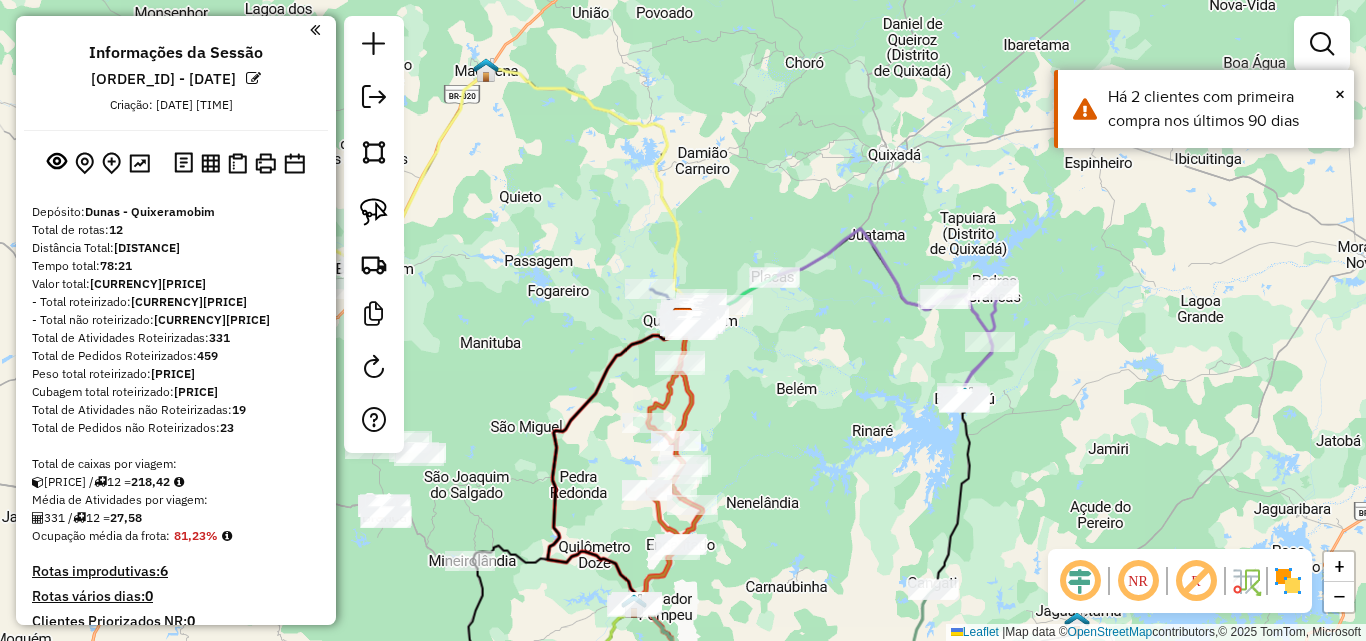 scroll, scrollTop: 100, scrollLeft: 0, axis: vertical 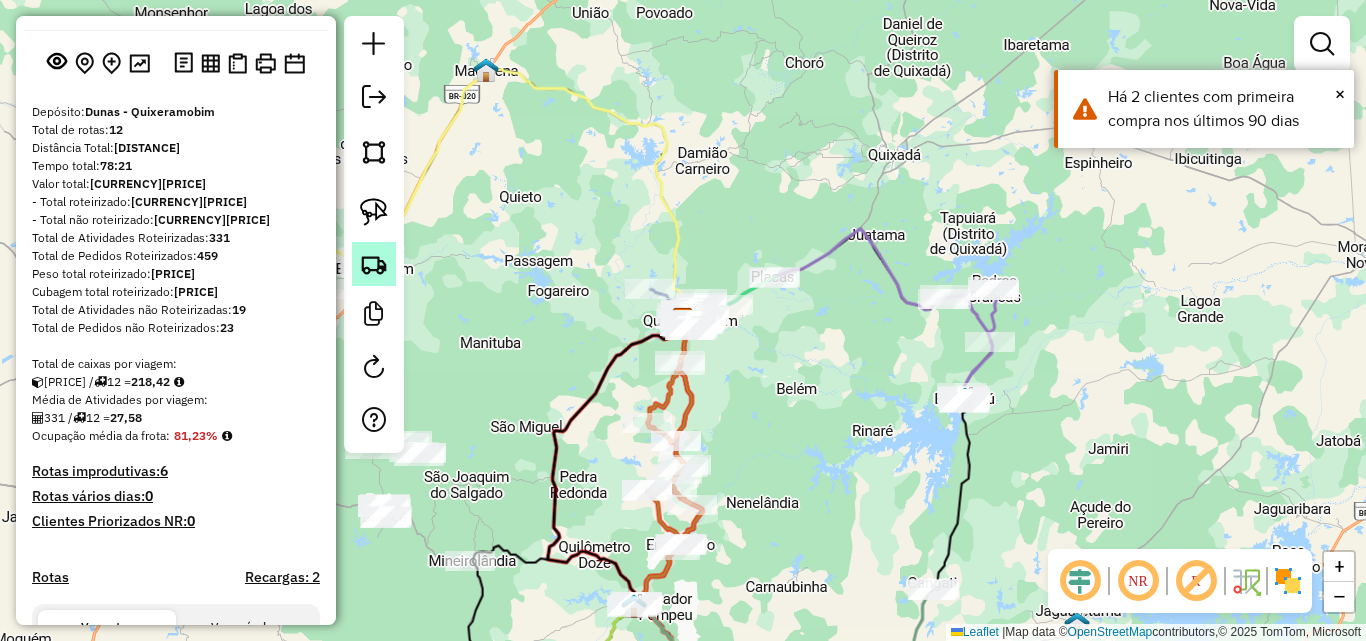 click 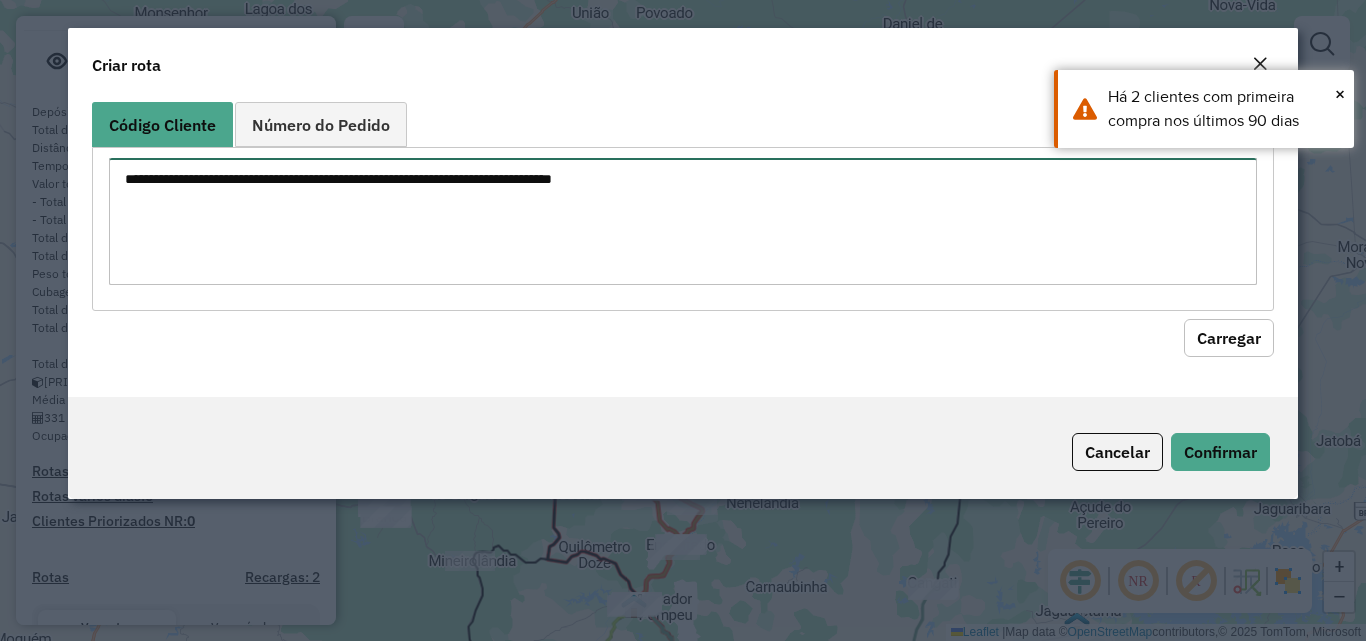 click at bounding box center (682, 221) 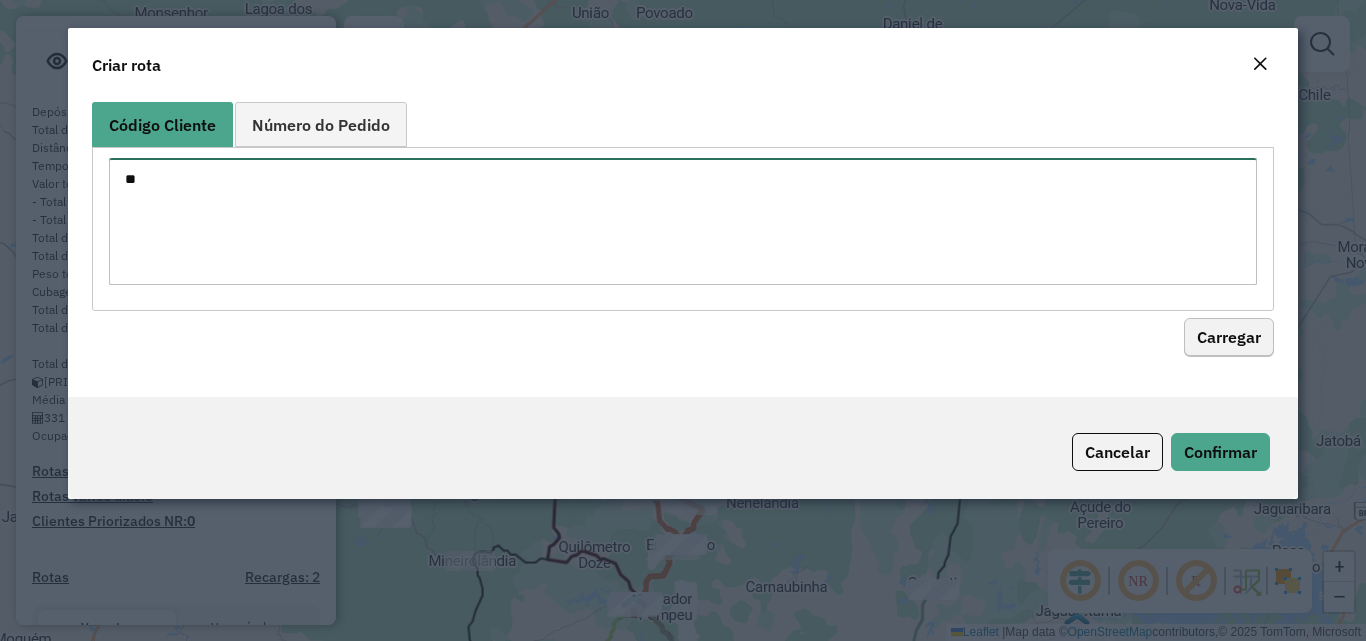 type on "**" 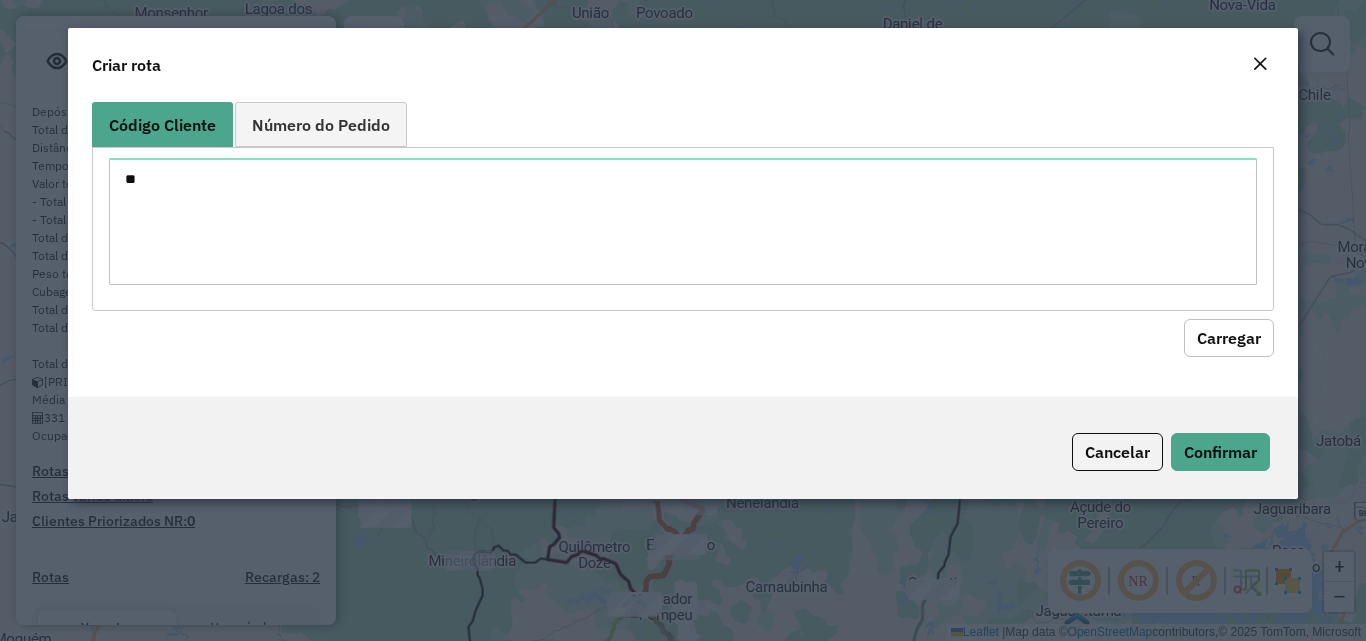 click on "Carregar" 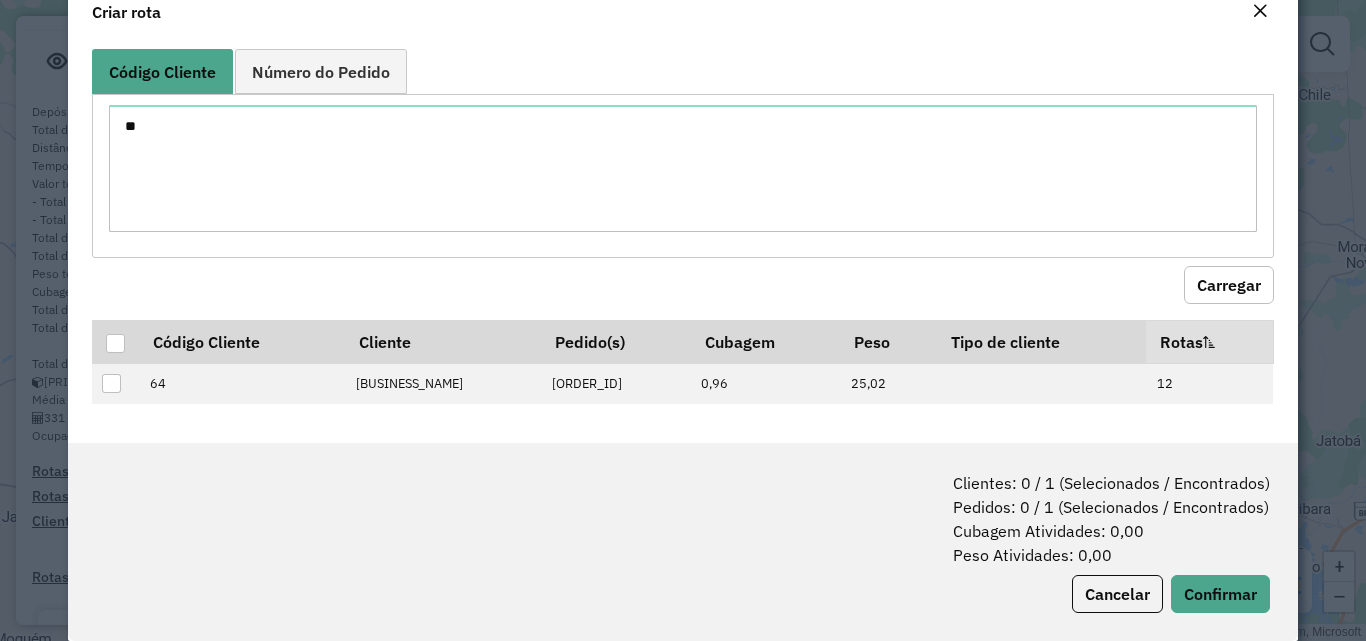 scroll, scrollTop: 81, scrollLeft: 0, axis: vertical 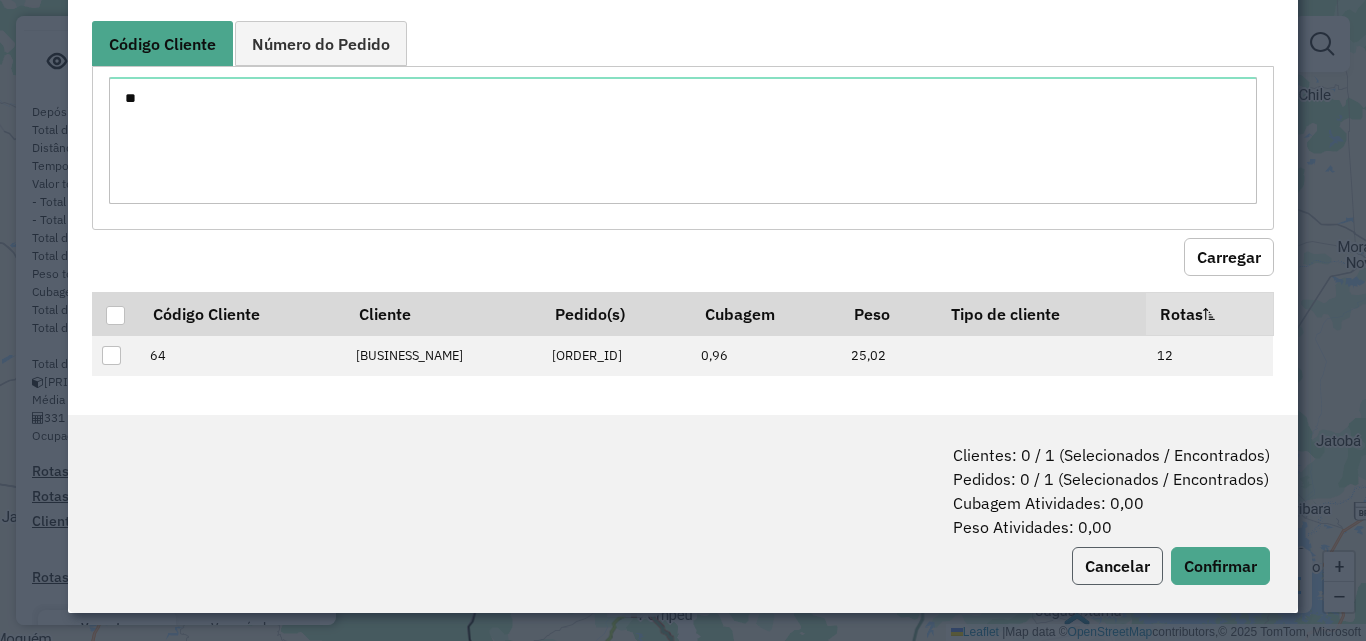 click on "Cancelar" 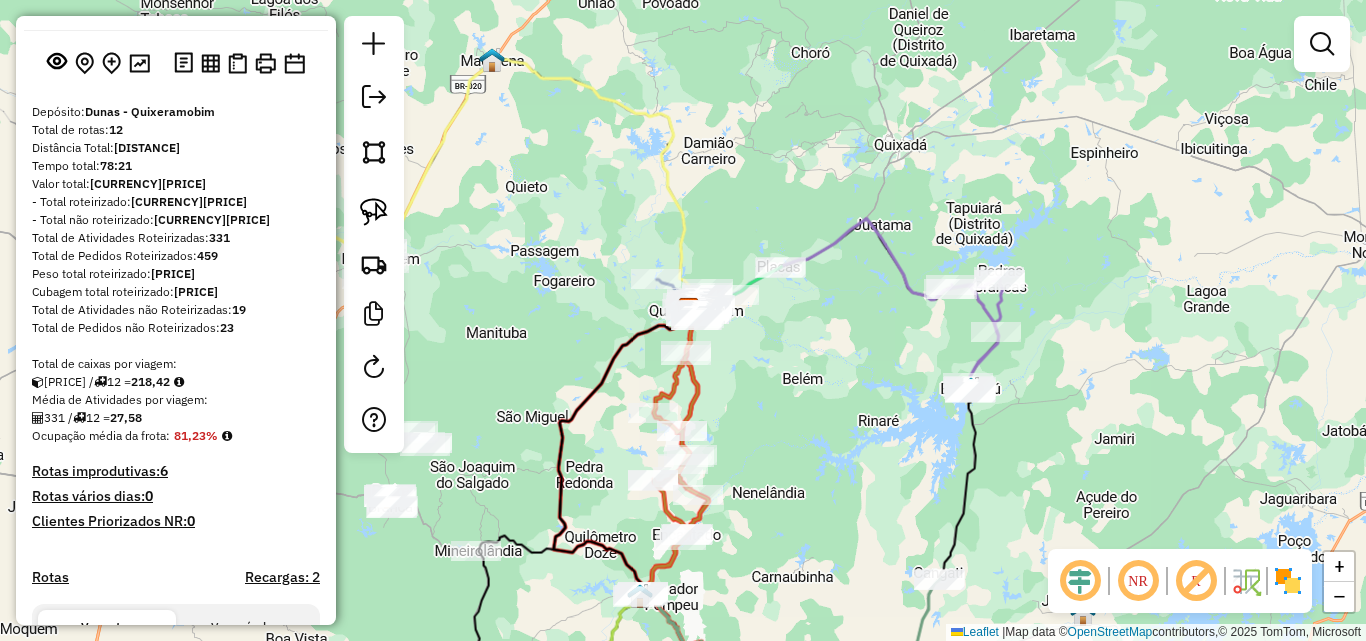 drag, startPoint x: 767, startPoint y: 411, endPoint x: 777, endPoint y: 382, distance: 30.675724 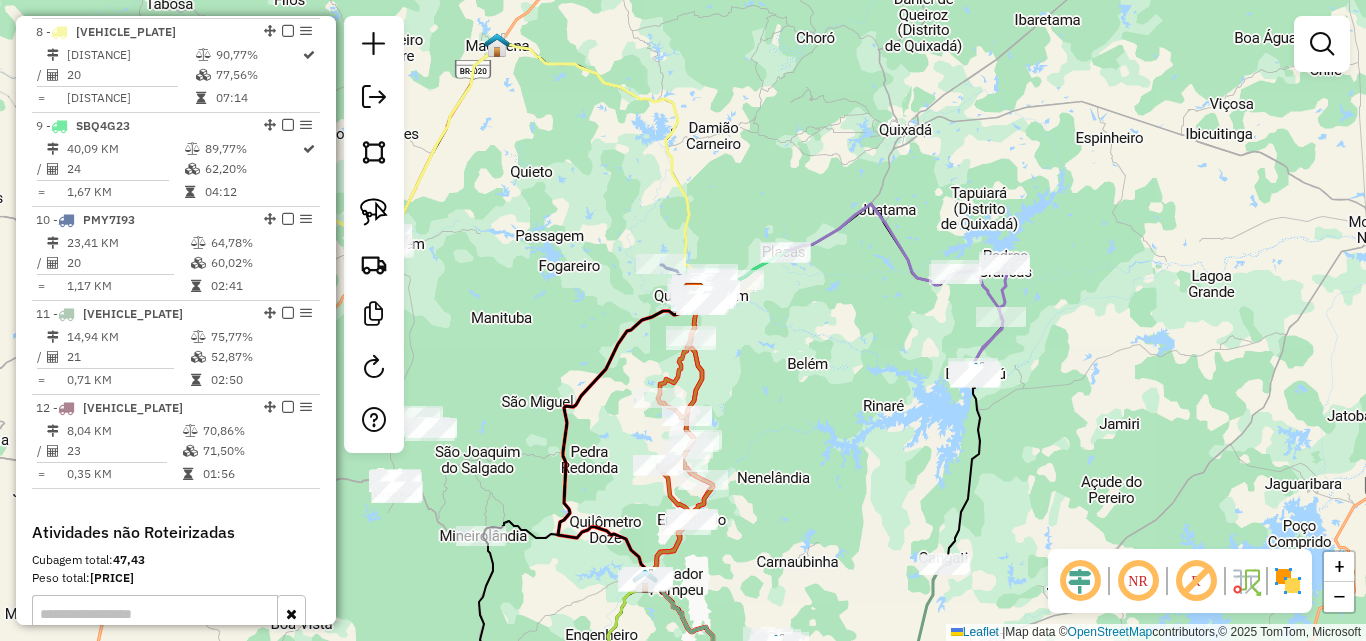 scroll, scrollTop: 1687, scrollLeft: 0, axis: vertical 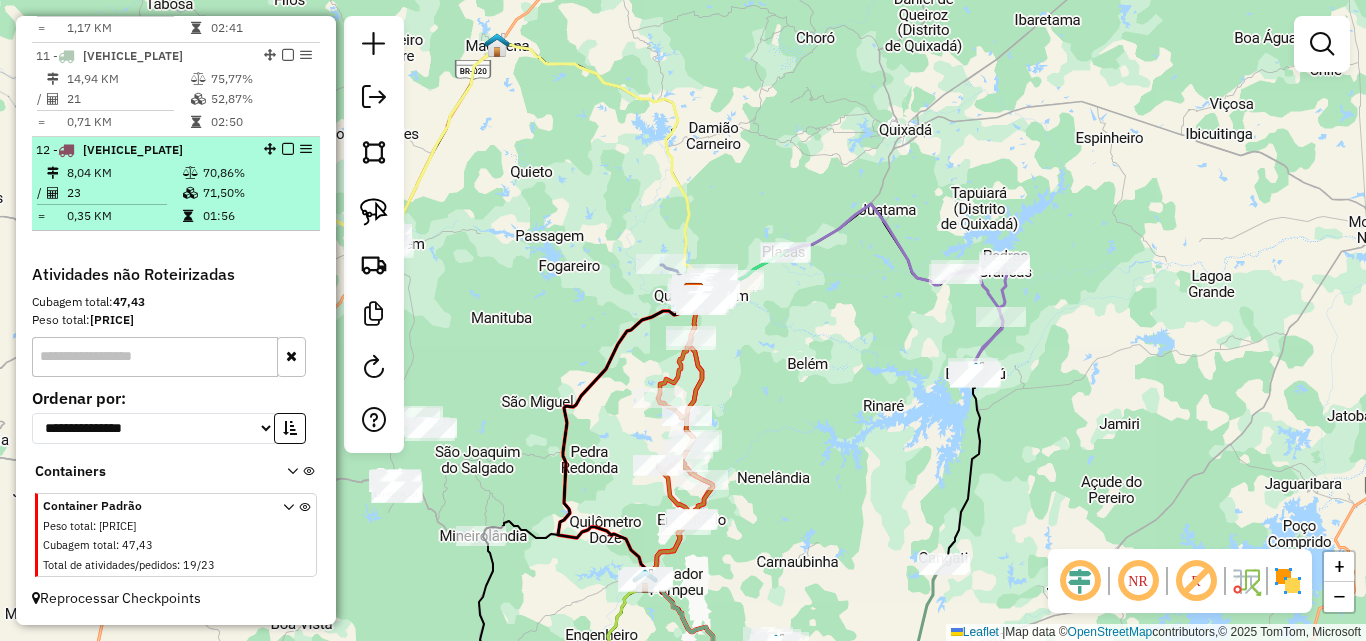 click on "[NUMBER] - [VEHICLE_PLATE]" at bounding box center (142, 150) 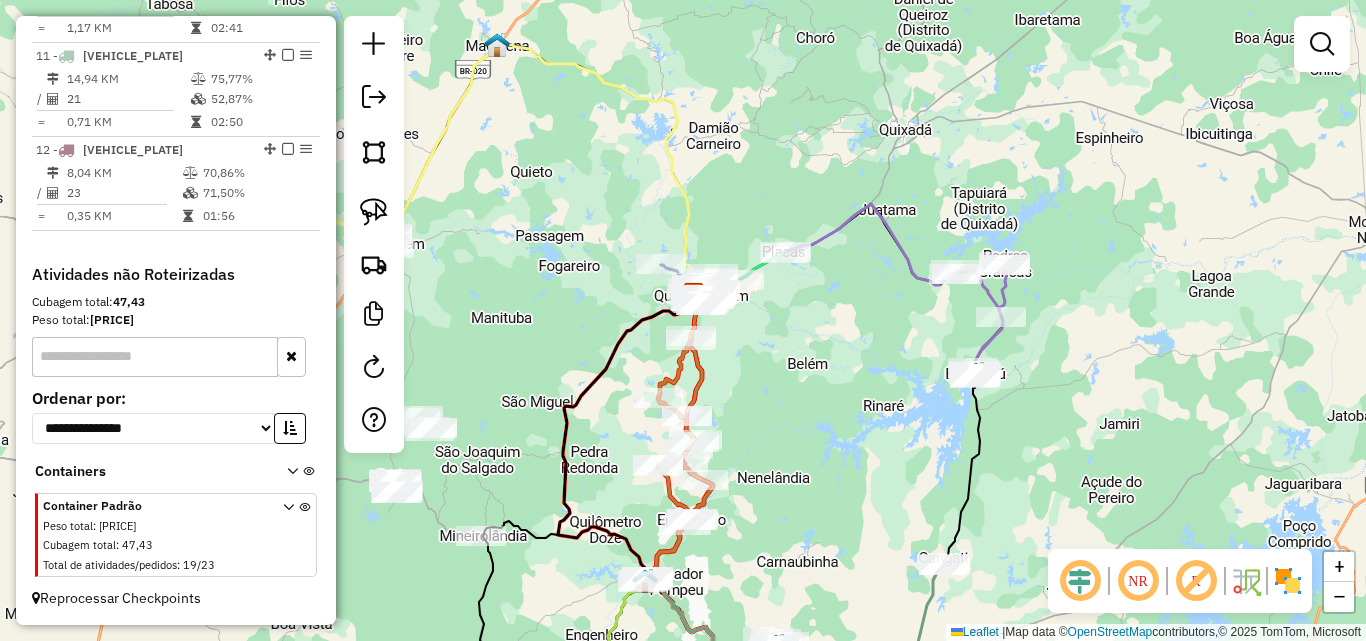 select on "**********" 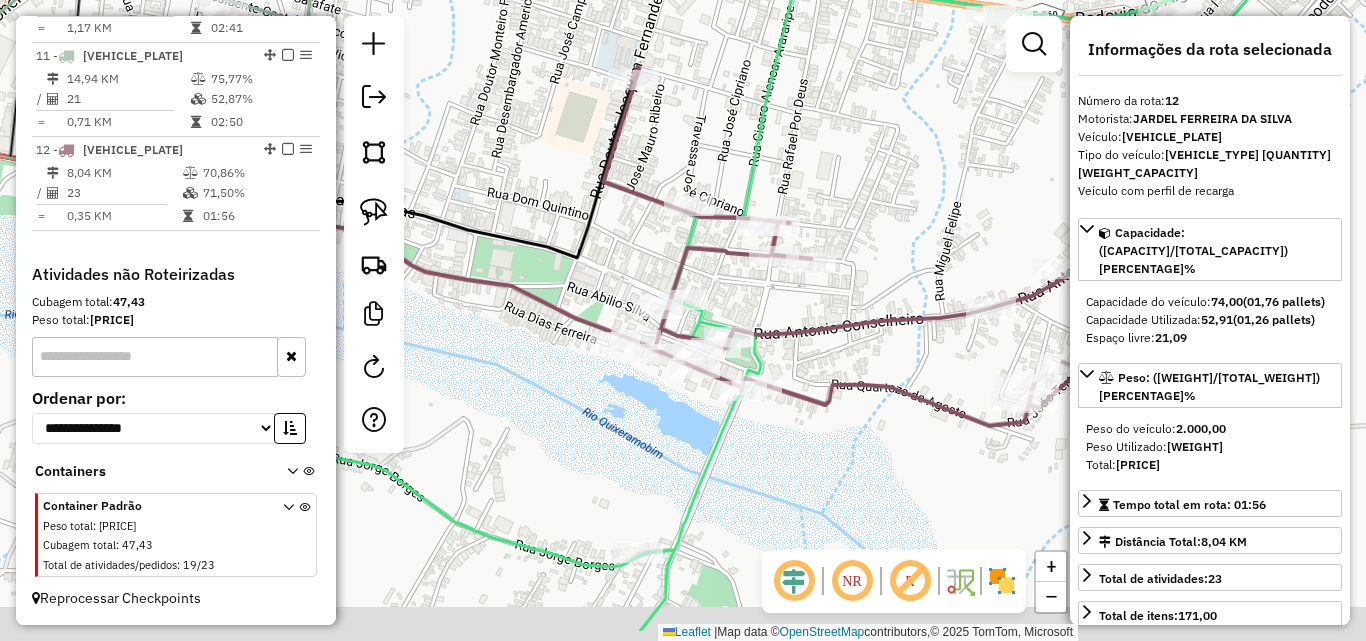 drag, startPoint x: 941, startPoint y: 257, endPoint x: 864, endPoint y: 147, distance: 134.27211 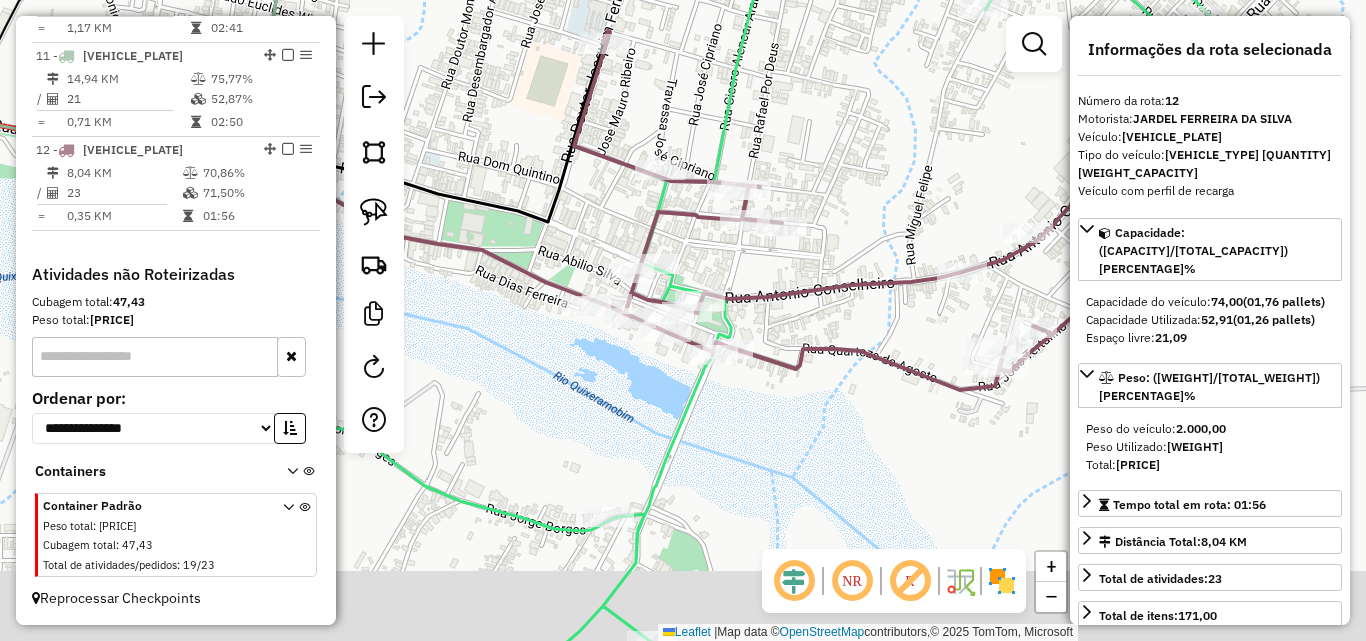 click on "Janela de atendimento Grade de atendimento Capacidade Transportadoras Veículos Cliente Pedidos  Rotas Selecione os dias de semana para filtrar as janelas de atendimento  Seg   Ter   Qua   Qui   Sex   Sáb   Dom  Informe o período da janela de atendimento: De: Até:  Filtrar exatamente a janela do cliente  Considerar janela de atendimento padrão  Selecione os dias de semana para filtrar as grades de atendimento  Seg   Ter   Qua   Qui   Sex   Sáb   Dom   Considerar clientes sem dia de atendimento cadastrado  Clientes fora do dia de atendimento selecionado Filtrar as atividades entre os valores definidos abaixo:  Peso mínimo:   Peso máximo:   Cubagem mínima:   Cubagem máxima:   De:   Até:  Filtrar as atividades entre o tempo de atendimento definido abaixo:  De:   Até:   Considerar capacidade total dos clientes não roteirizados Transportadora: Selecione um ou mais itens Tipo de veículo: Selecione um ou mais itens Veículo: Selecione um ou mais itens Motorista: Selecione um ou mais itens Nome: Rótulo:" 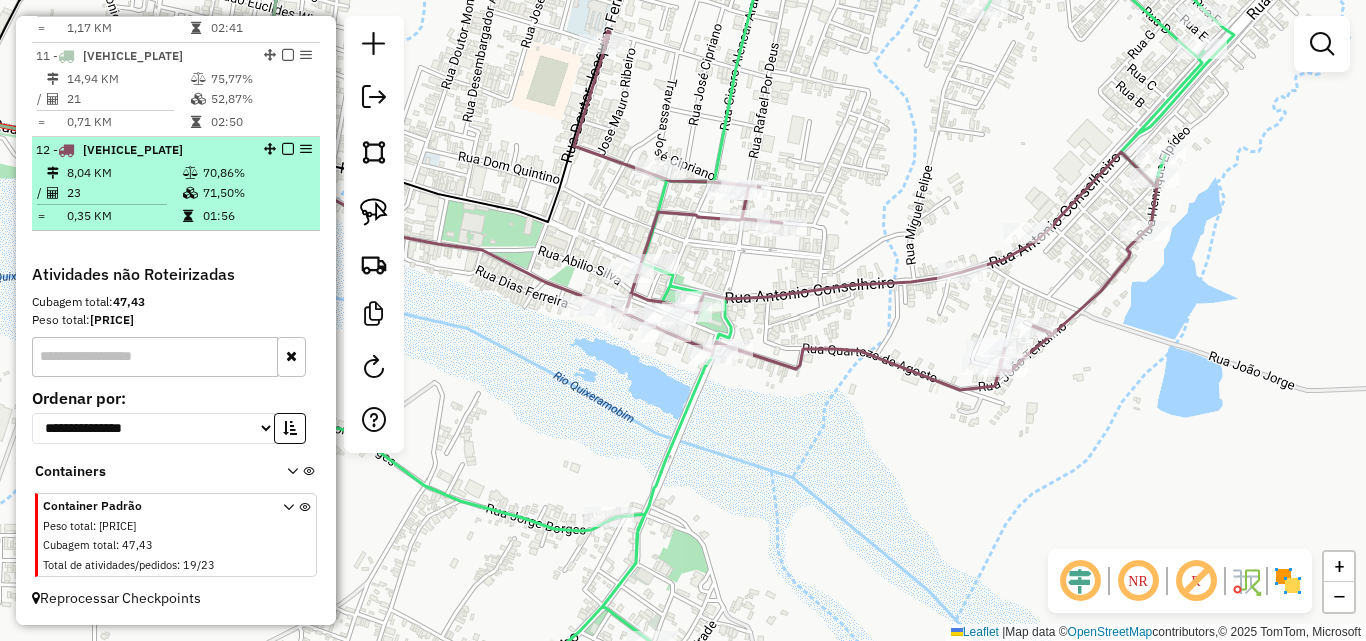 click on "[NUMBER] - [VEHICLE_PLATE]  [DISTANCE]  [PERCENTAGE]%  [QUANTITY]  [PERCENTAGE]%     =  [DISTANCE]  [TIME]" at bounding box center (176, 184) 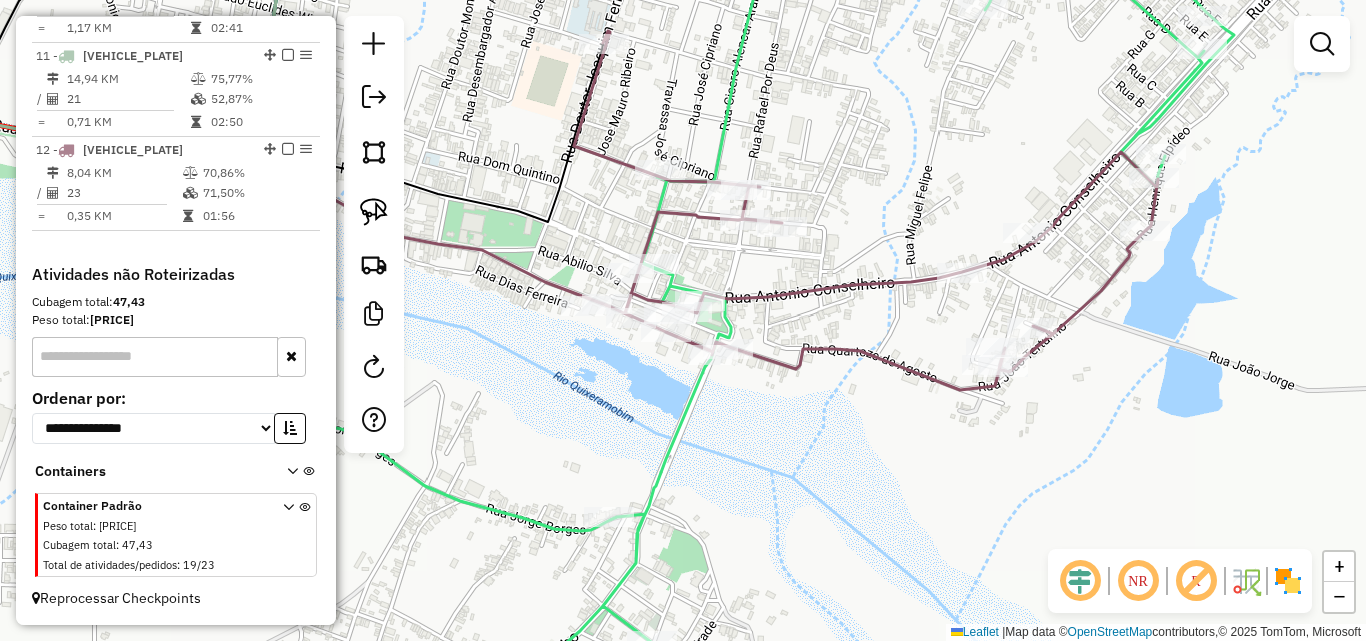 select on "**********" 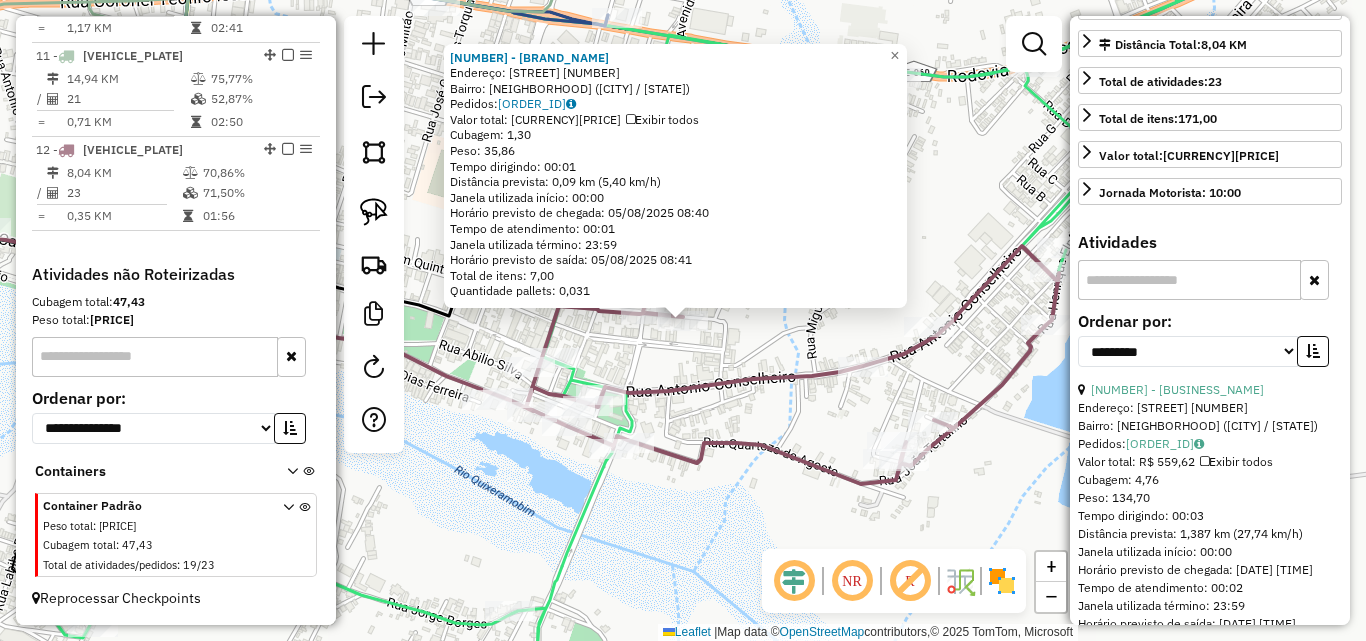 scroll, scrollTop: 600, scrollLeft: 0, axis: vertical 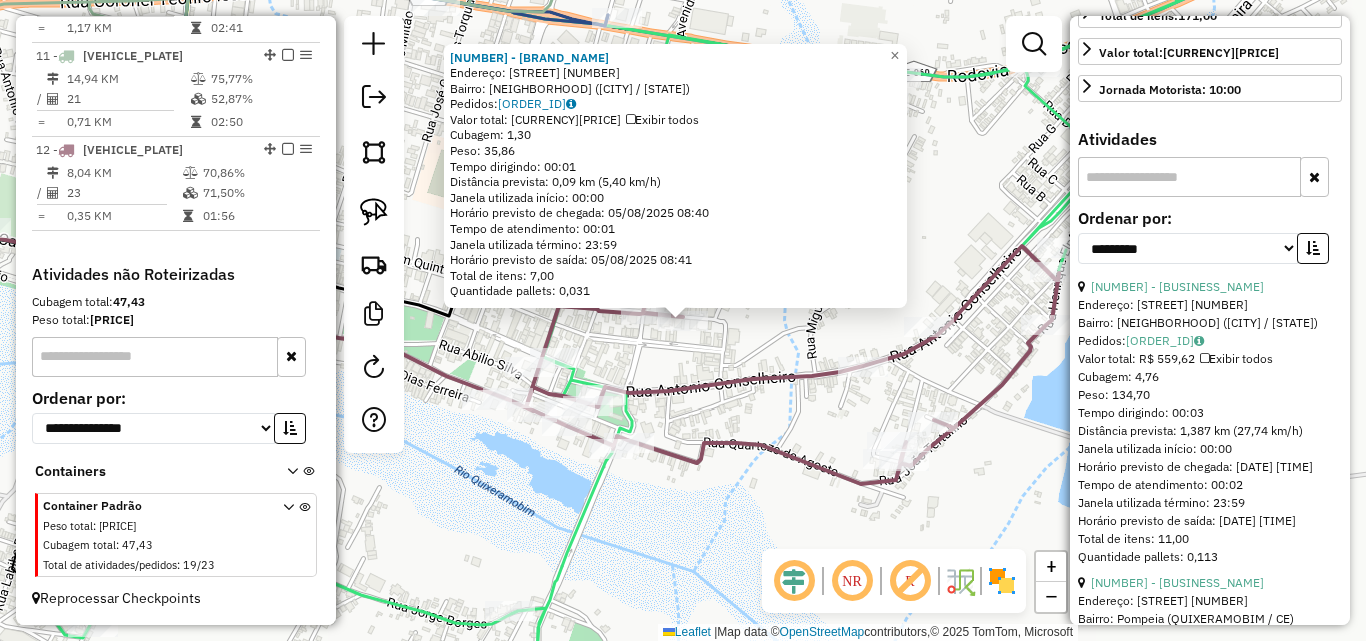 click at bounding box center [1189, 177] 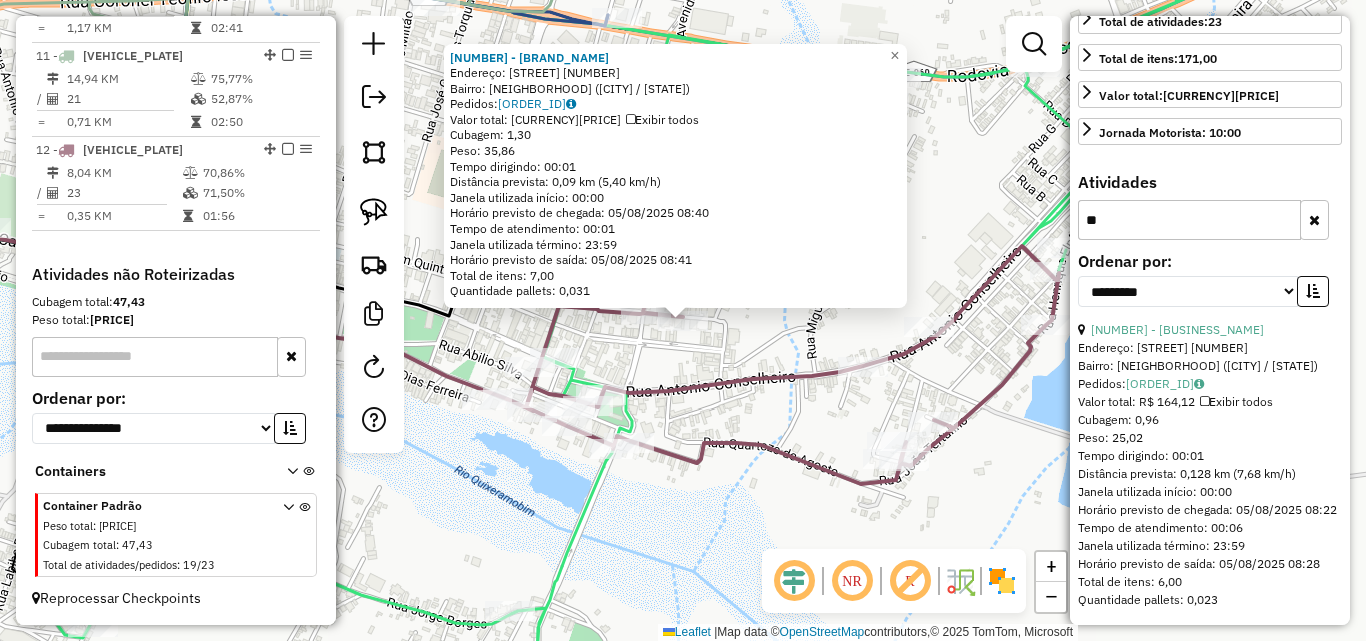 scroll, scrollTop: 521, scrollLeft: 0, axis: vertical 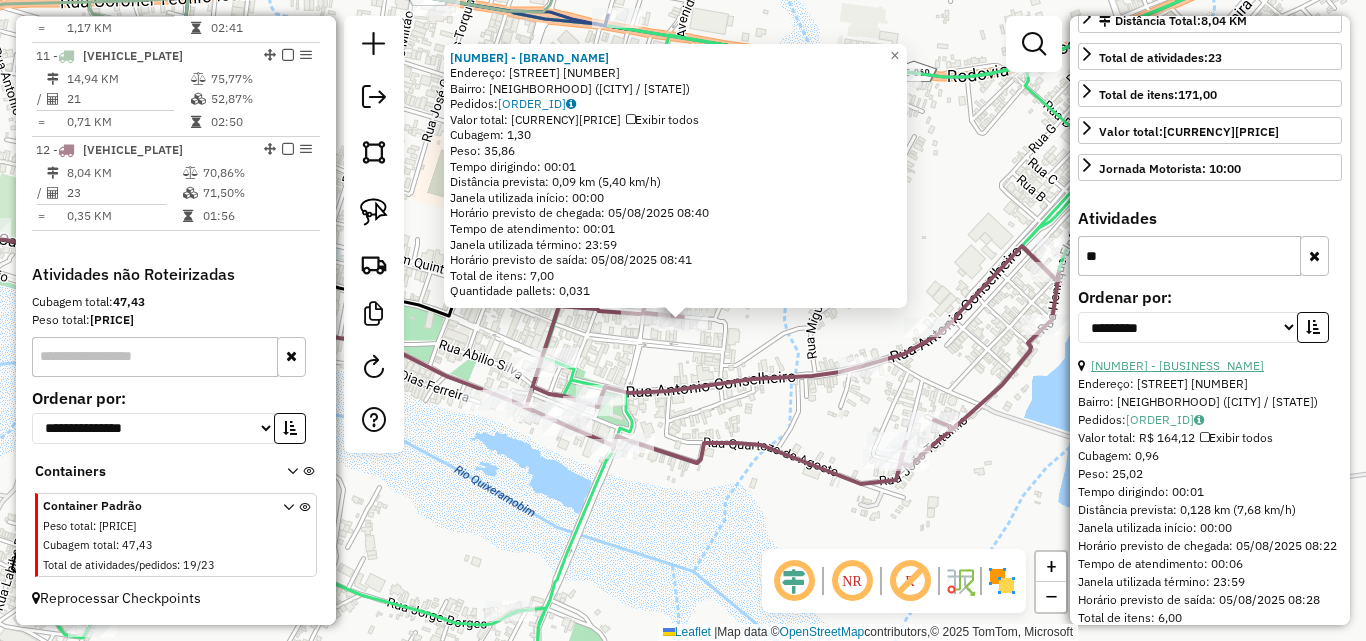type on "**" 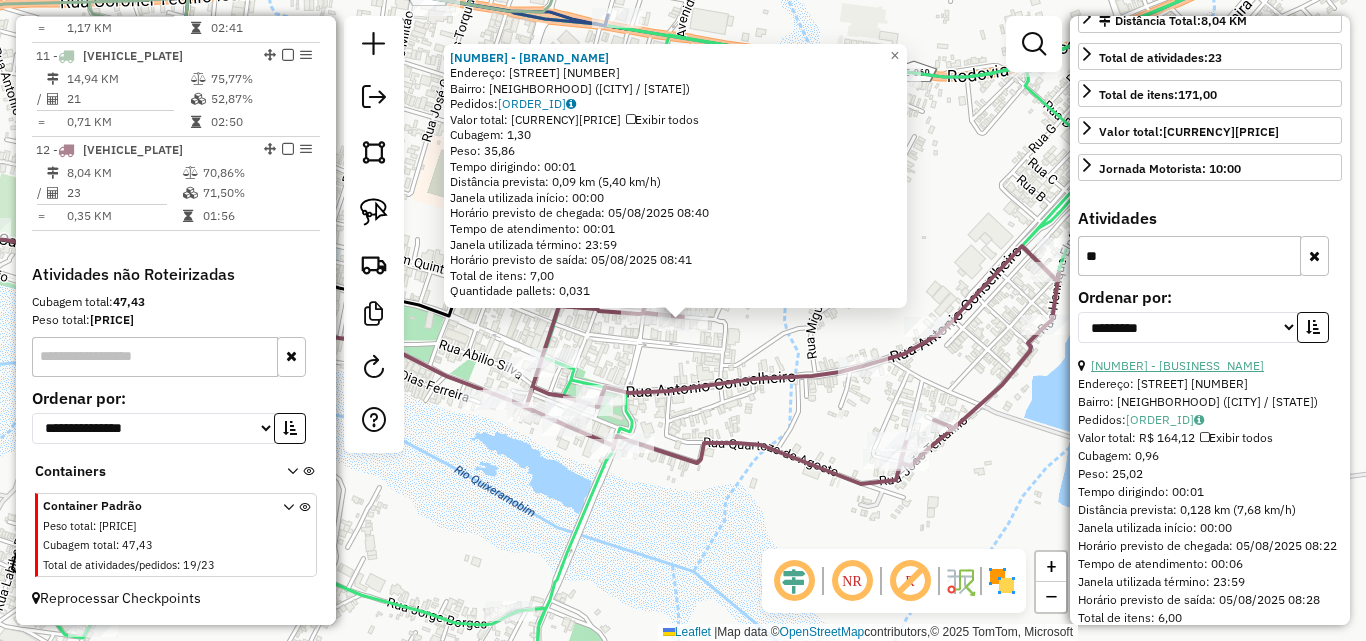 click on "[NUMBER] - [BUSINESS_NAME]" at bounding box center [1177, 365] 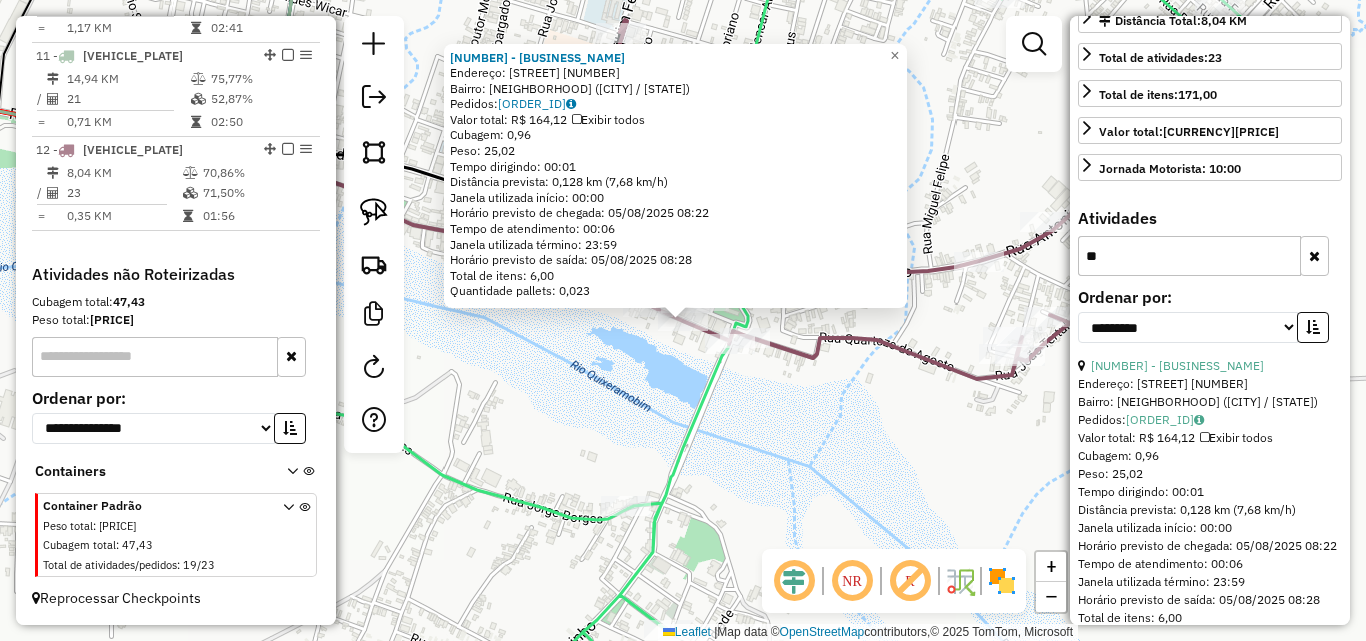 click on "[NUMBER] - [BUSINESS_NAME]  Endereço:  [STREET] [NUMBER]   Bairro: [NEIGHBORHOOD] ([CITY] / [STATE])   Pedidos:  [ORDER_ID]   Valor total: [CURRENCY][PRICE]   Exibir todos   Cubagem: [CUBAGE]  Peso: [WEIGHT]  Tempo dirigindo: [TIME]   Distância prevista: [DISTANCE] ([SPEED])   Janela utilizada início: [TIME]   Horário previsto de chegada: [DATE] [TIME]   Tempo de atendimento: [TIME]   Janela utilizada término: [TIME]   Horário previsto de saída: [DATE] [TIME]   Total de itens: [QUANTITY]   Quantidade pallets: [PALLETS]  × Janela de atendimento Grade de atendimento Capacidade Transportadoras Veículos Cliente Pedidos  Rotas Selecione os dias de semana para filtrar as janelas de atendimento  Seg   Ter   Qua   Qui   Sex   Sáb   Dom  Informe o período da janela de atendimento: De: Até:  Filtrar exatamente a janela do cliente  Considerar janela de atendimento padrão  Selecione os dias de semana para filtrar as grades de atendimento  Seg   Ter   Qua   Qui   Sex   Sáb   Dom   Considerar clientes sem dia de atendimento cadastrado  De:   De:" 